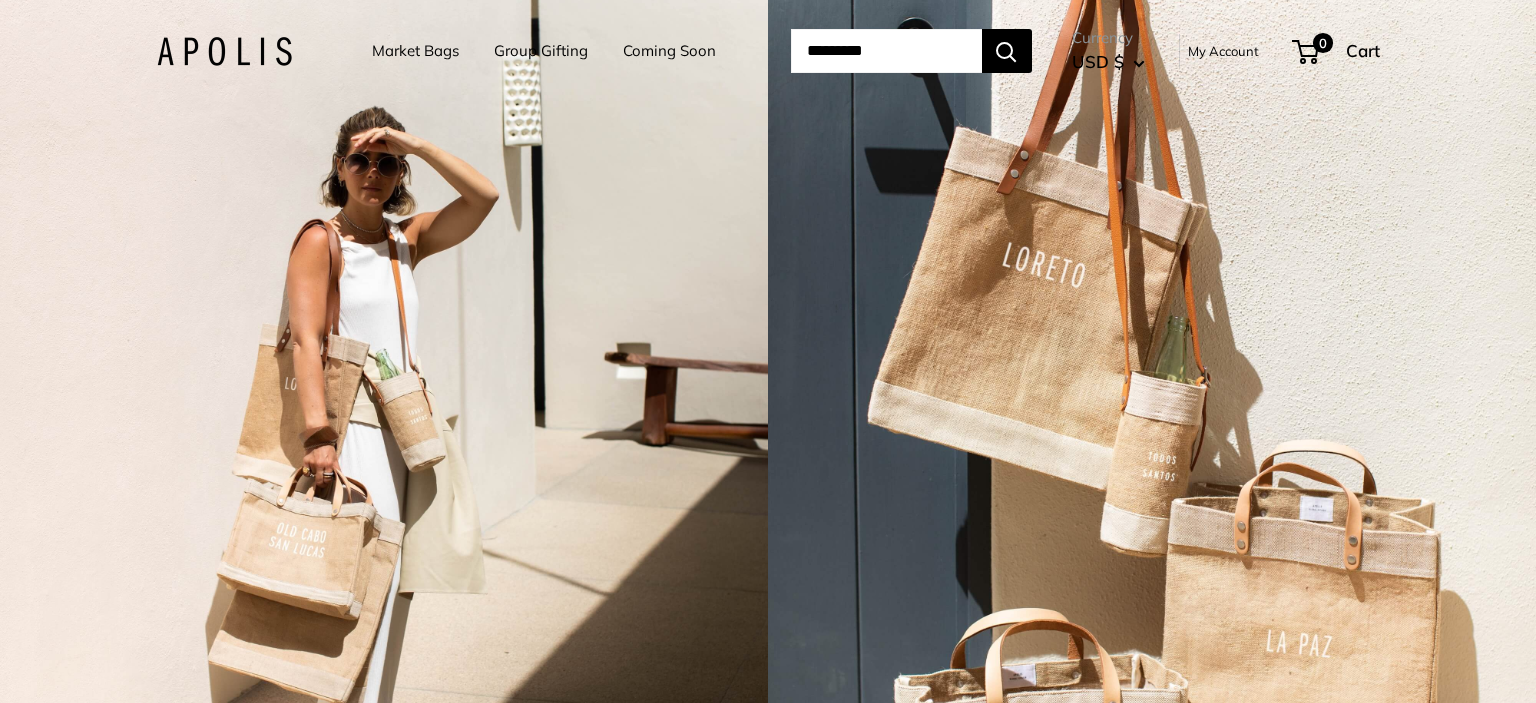 scroll, scrollTop: 0, scrollLeft: 0, axis: both 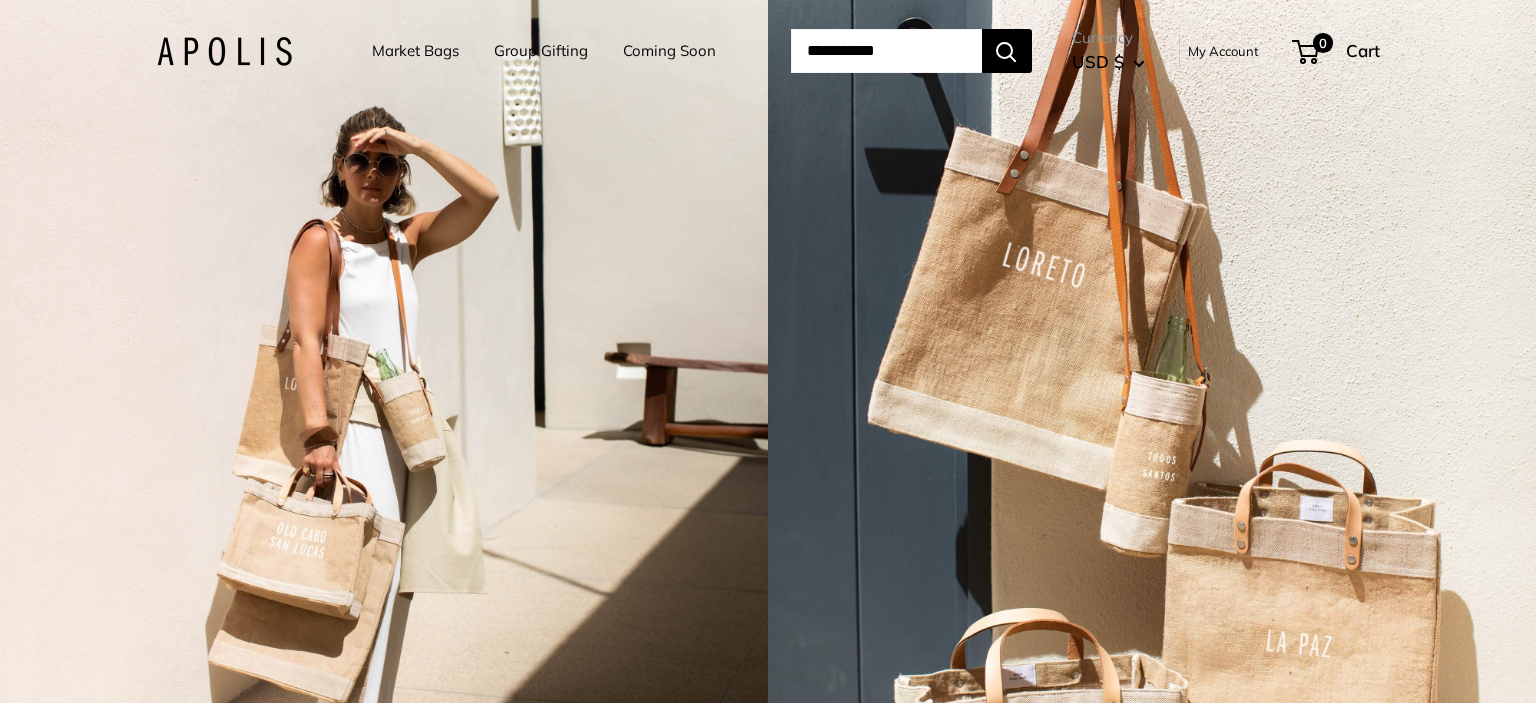 type on "**********" 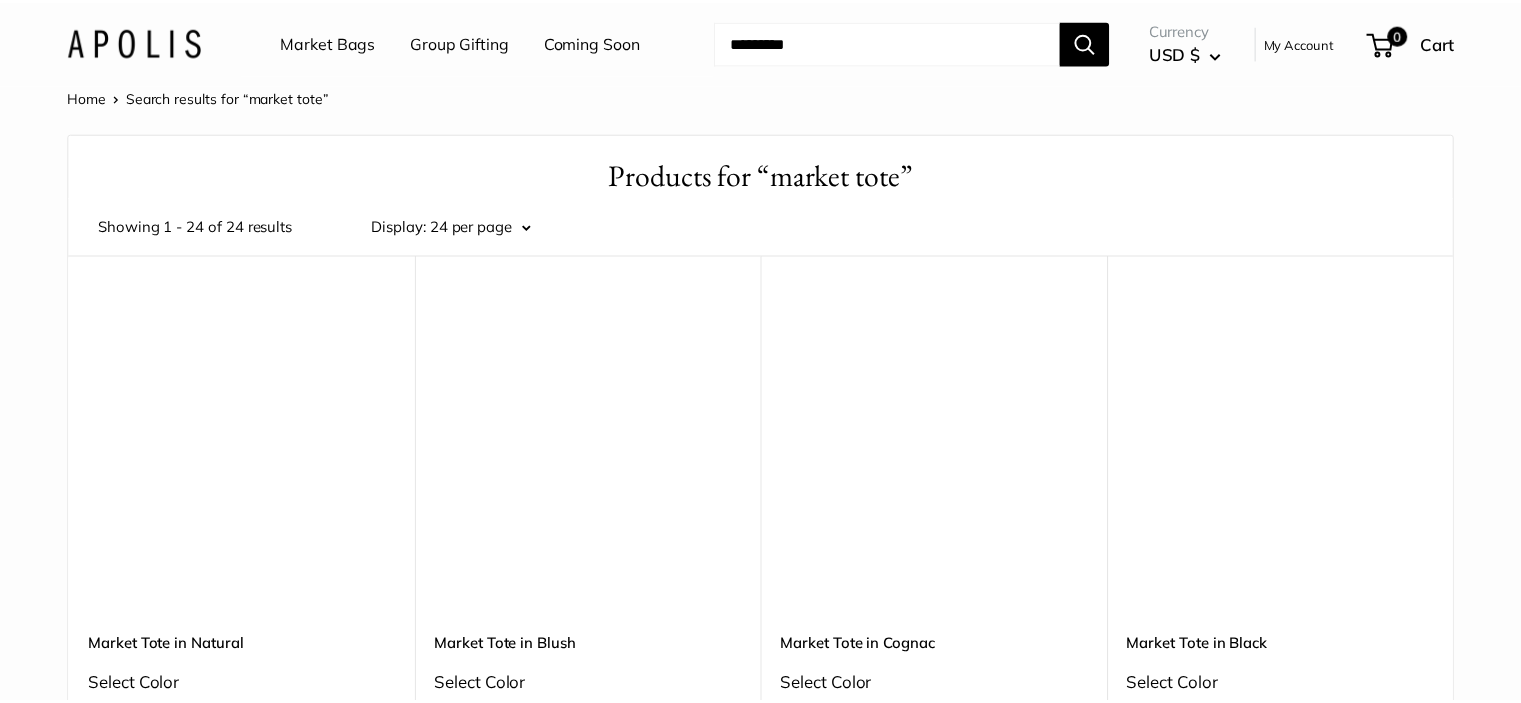 scroll, scrollTop: 0, scrollLeft: 0, axis: both 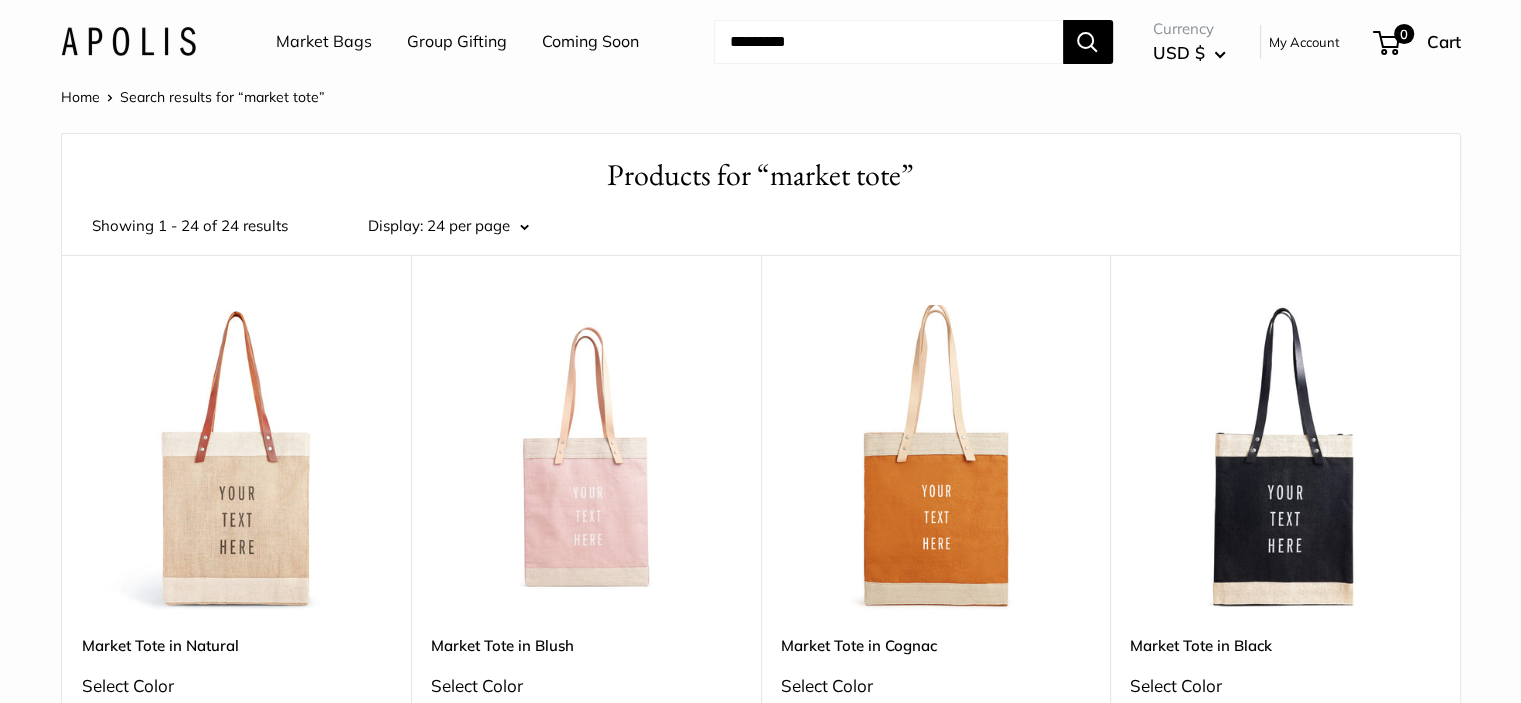 click at bounding box center (586, 460) 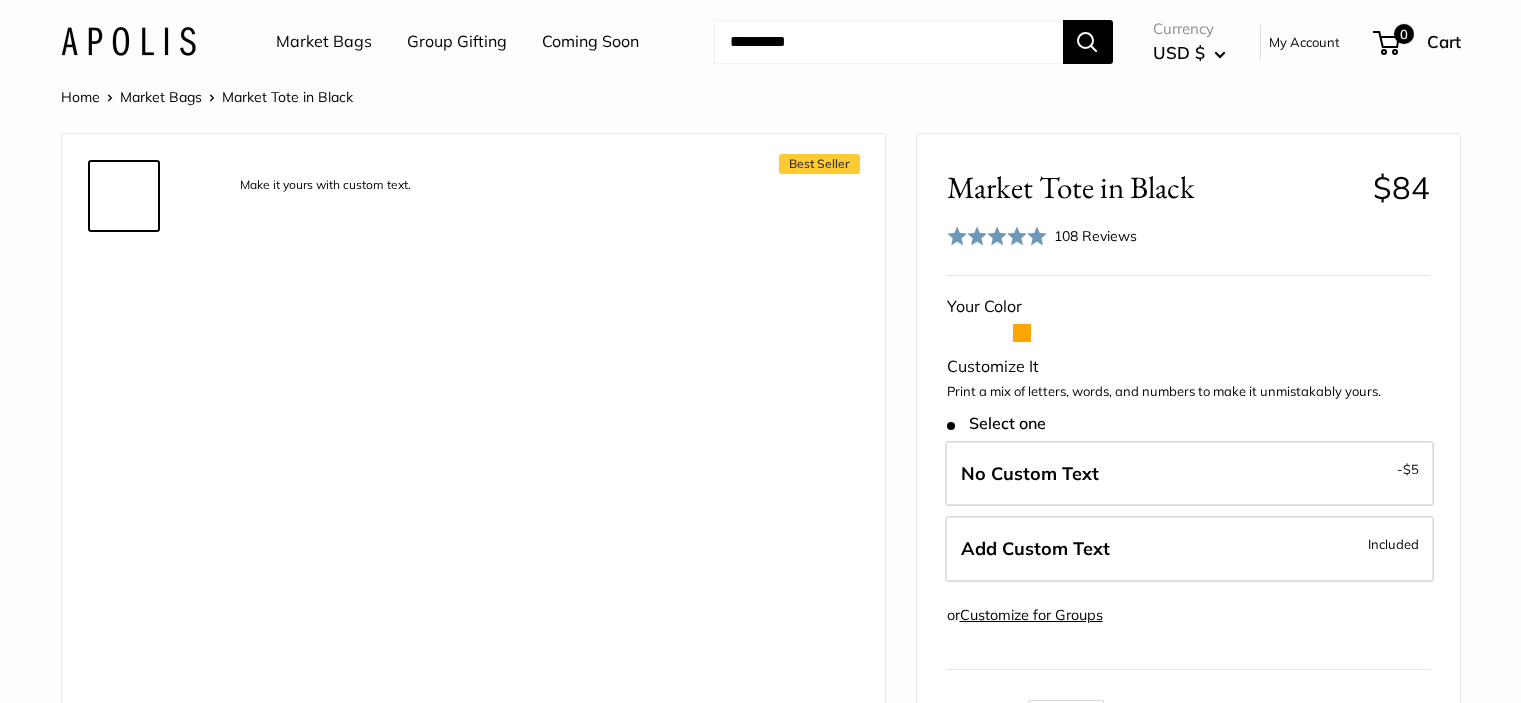 click on "Add Custom Text" at bounding box center [1035, 548] 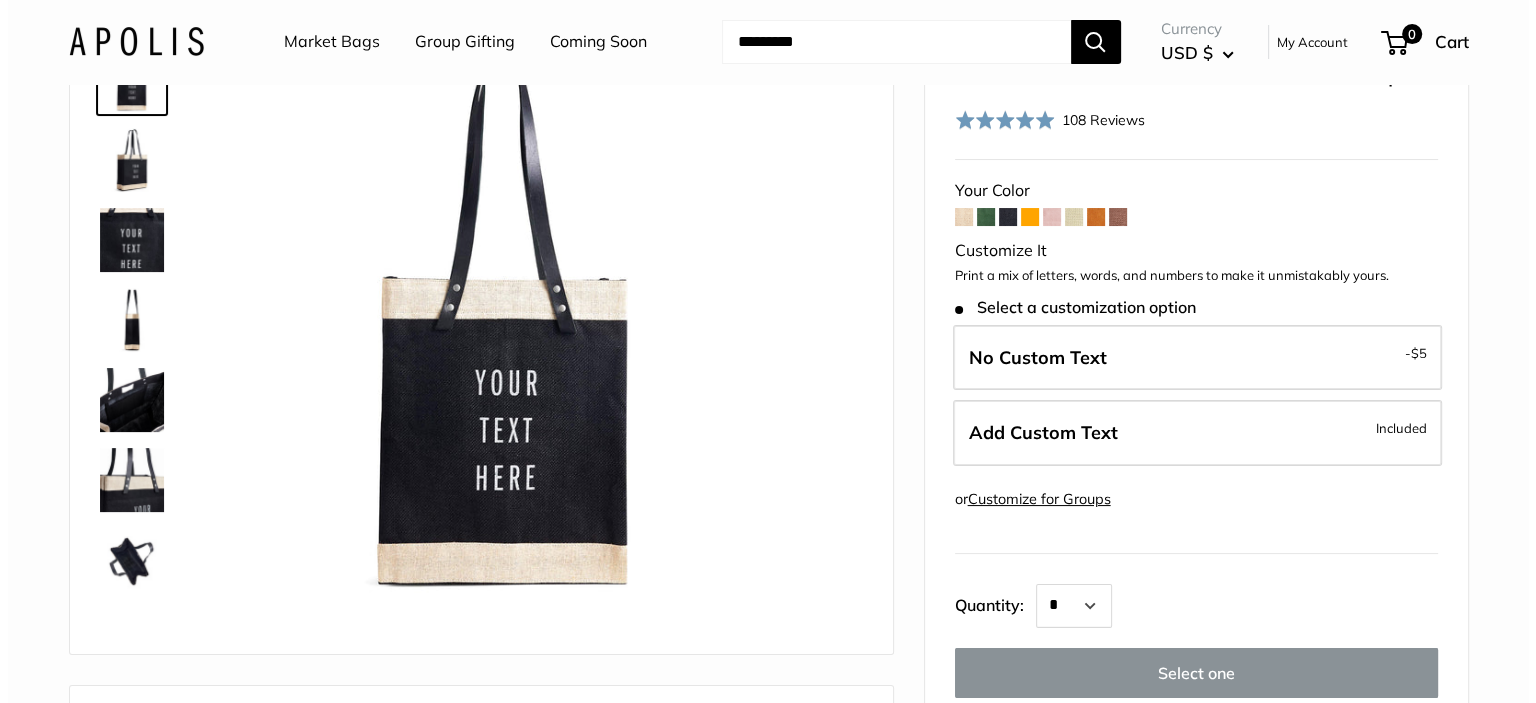 scroll, scrollTop: 200, scrollLeft: 0, axis: vertical 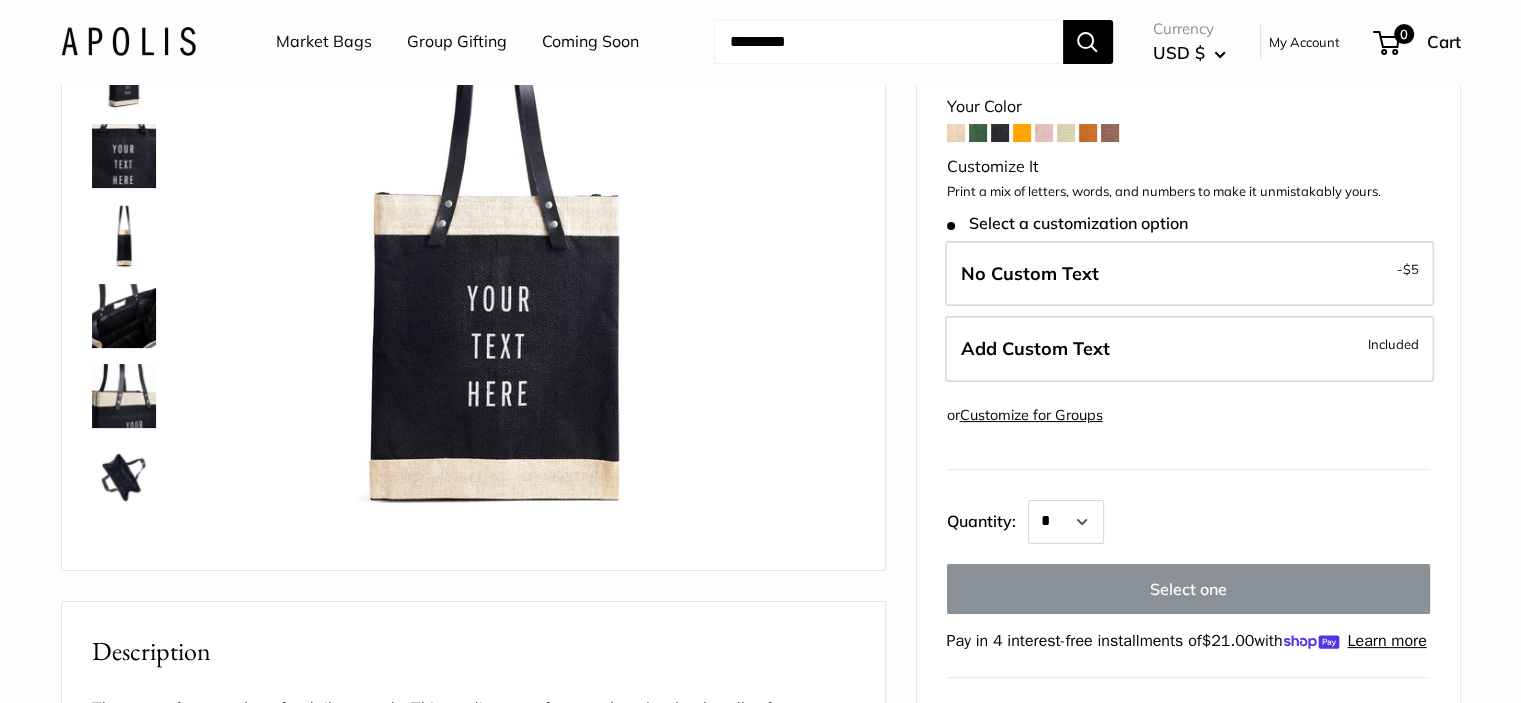 click on "Add Custom Text" at bounding box center [1035, 348] 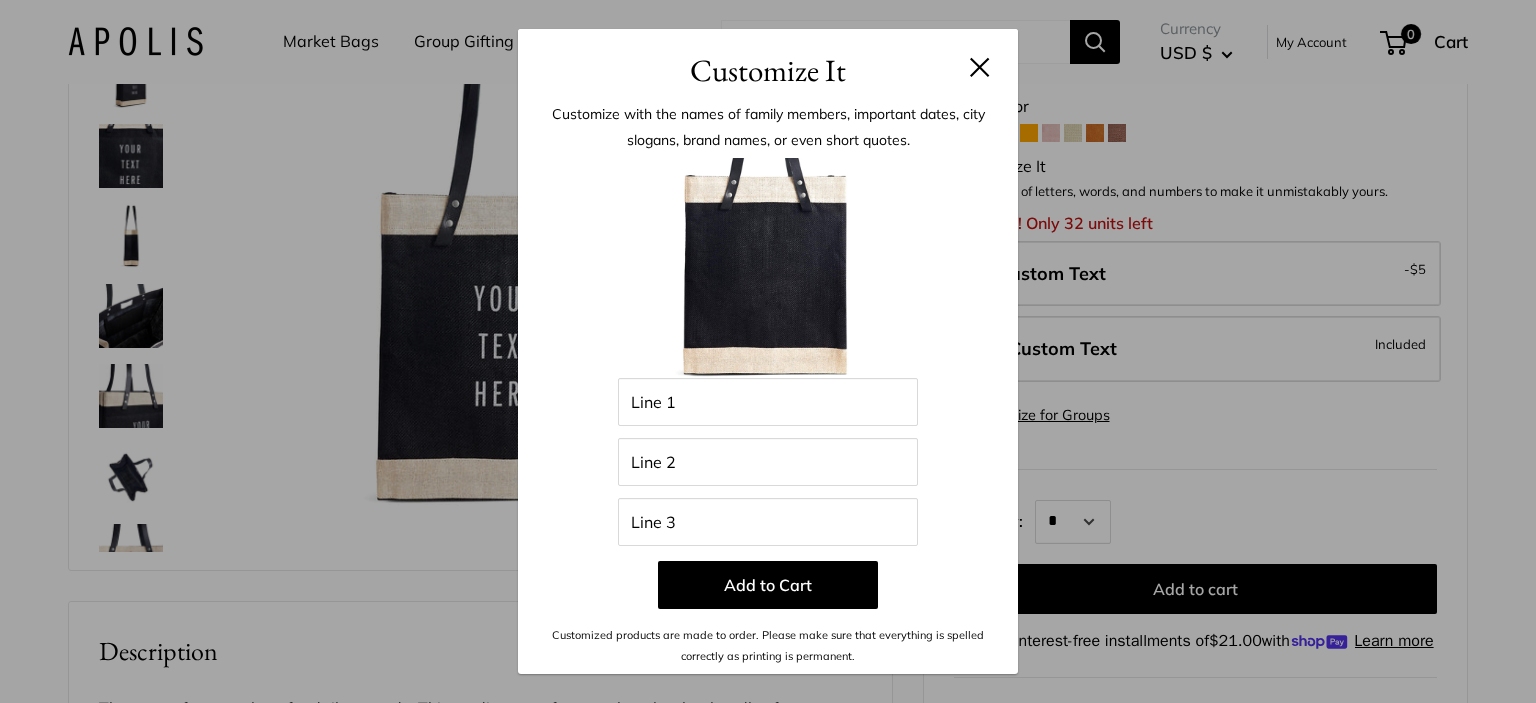 scroll, scrollTop: 0, scrollLeft: 0, axis: both 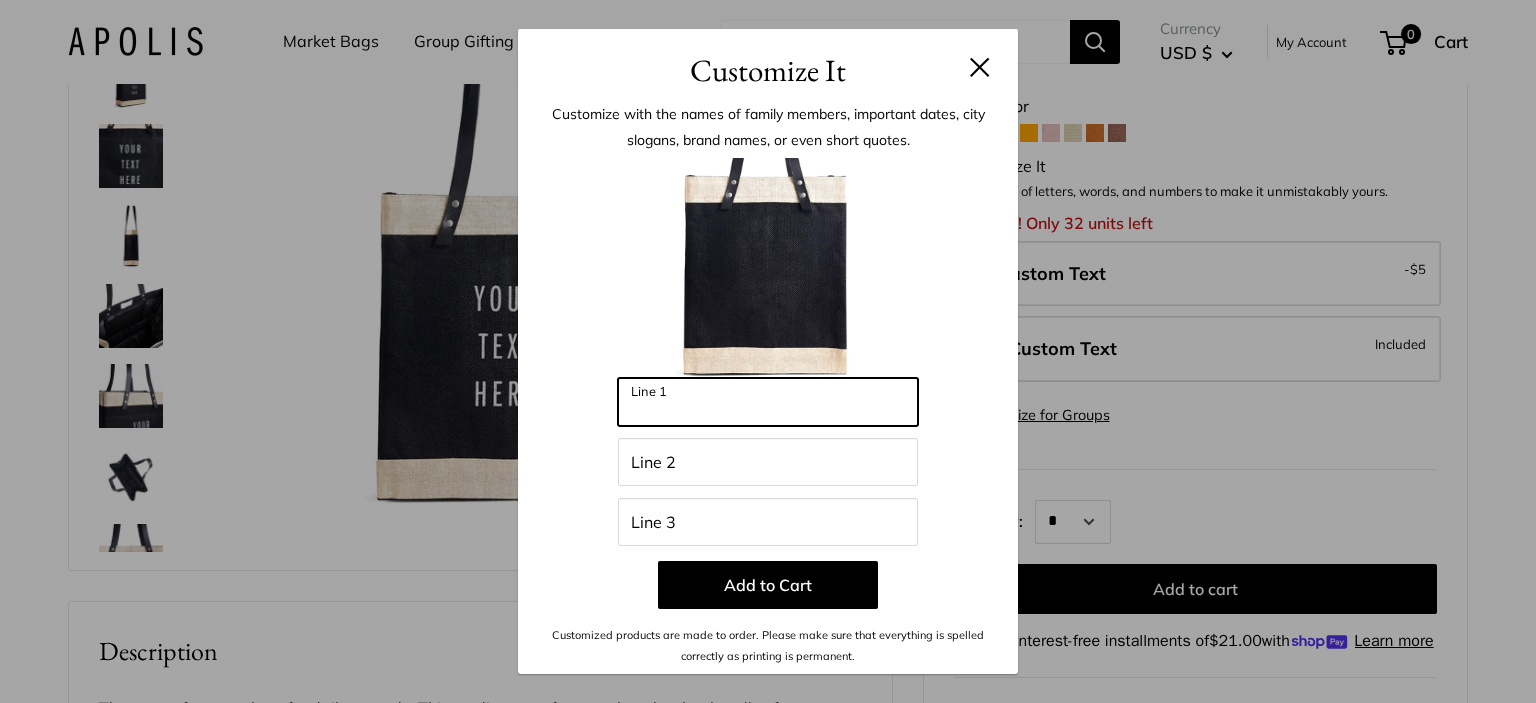 click on "Line 1" at bounding box center (768, 402) 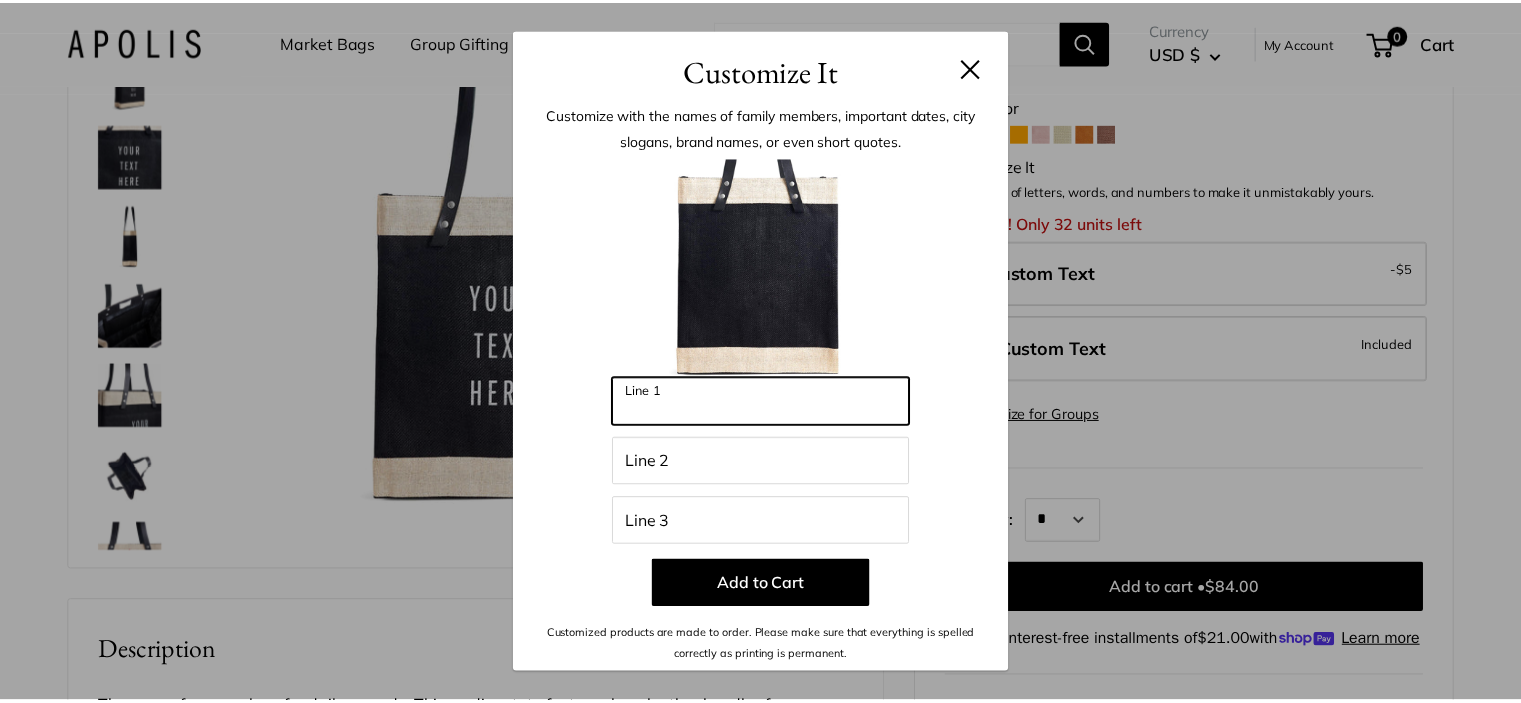 scroll, scrollTop: 0, scrollLeft: 0, axis: both 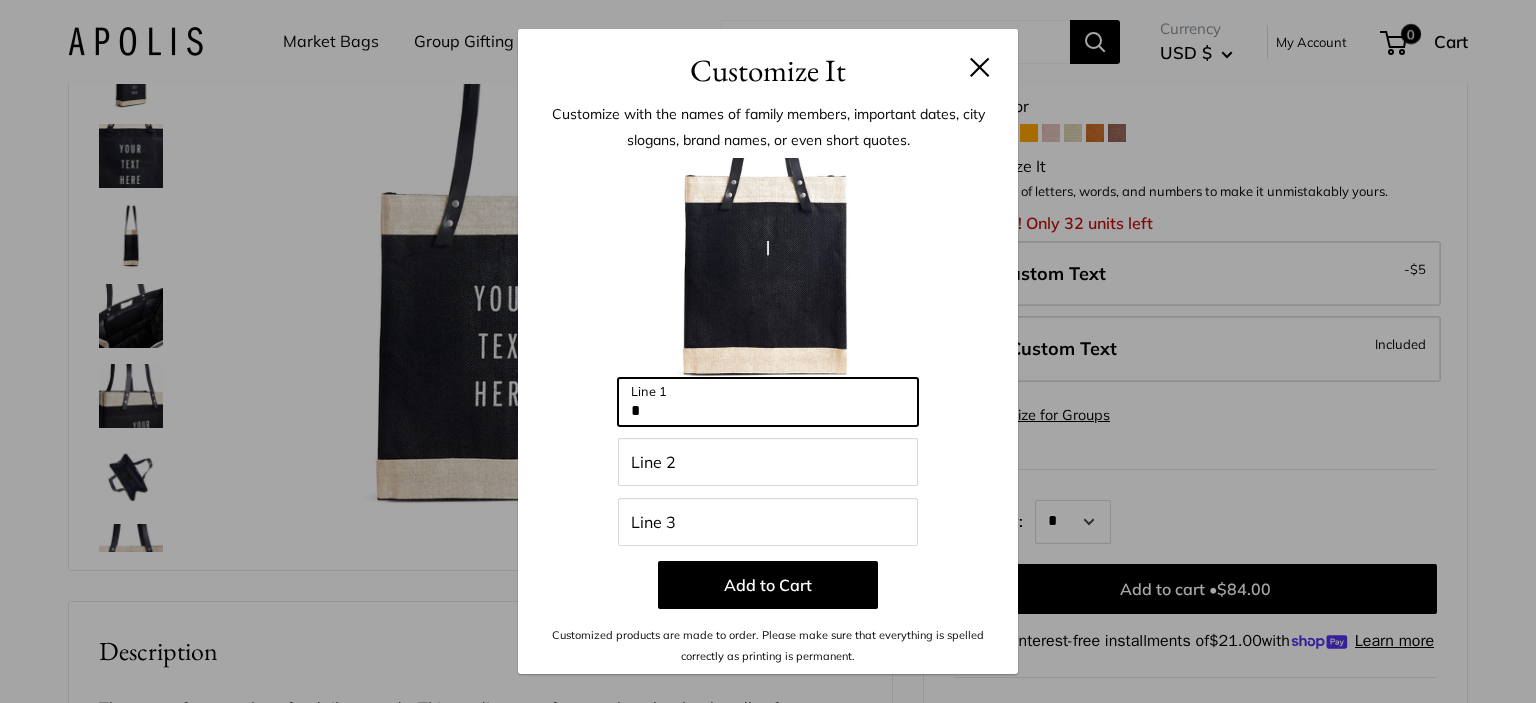 type on "*" 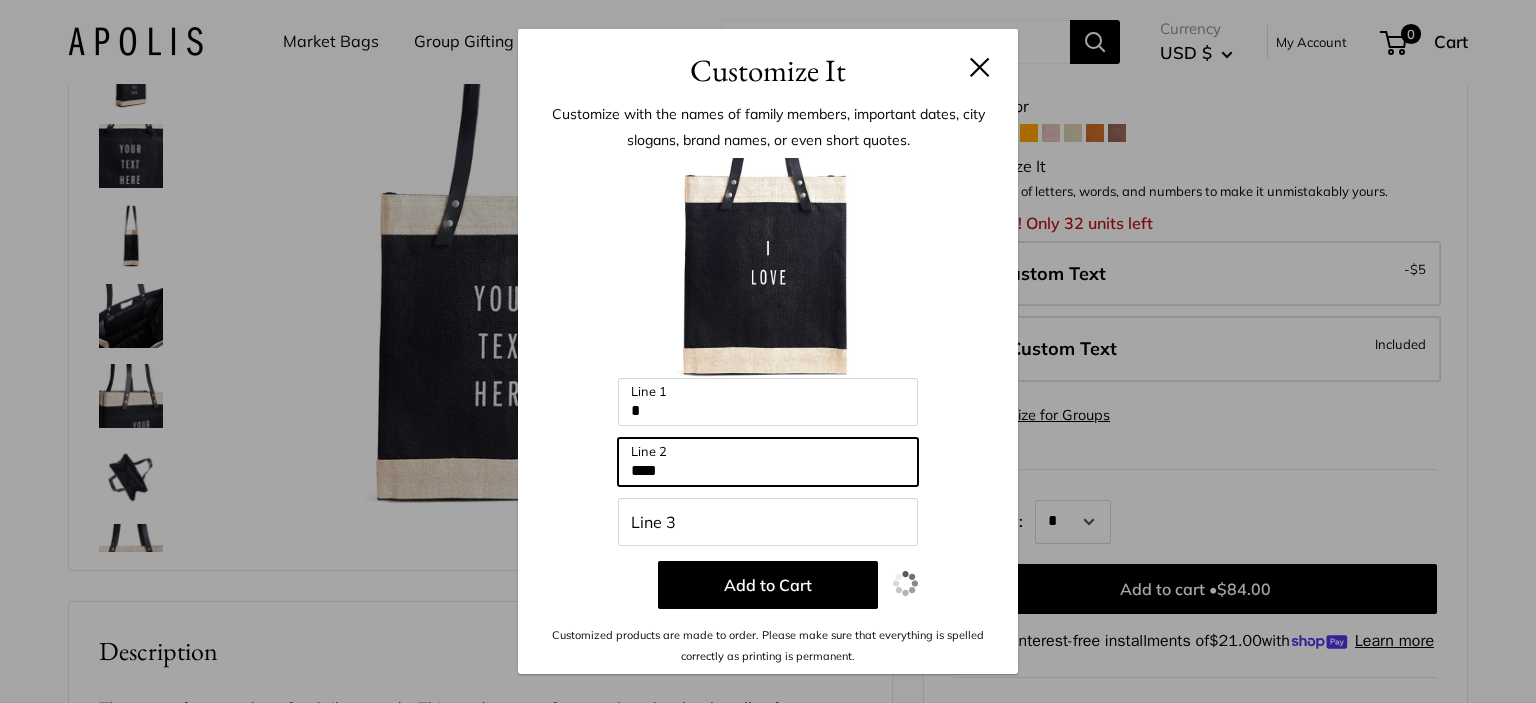 type on "****" 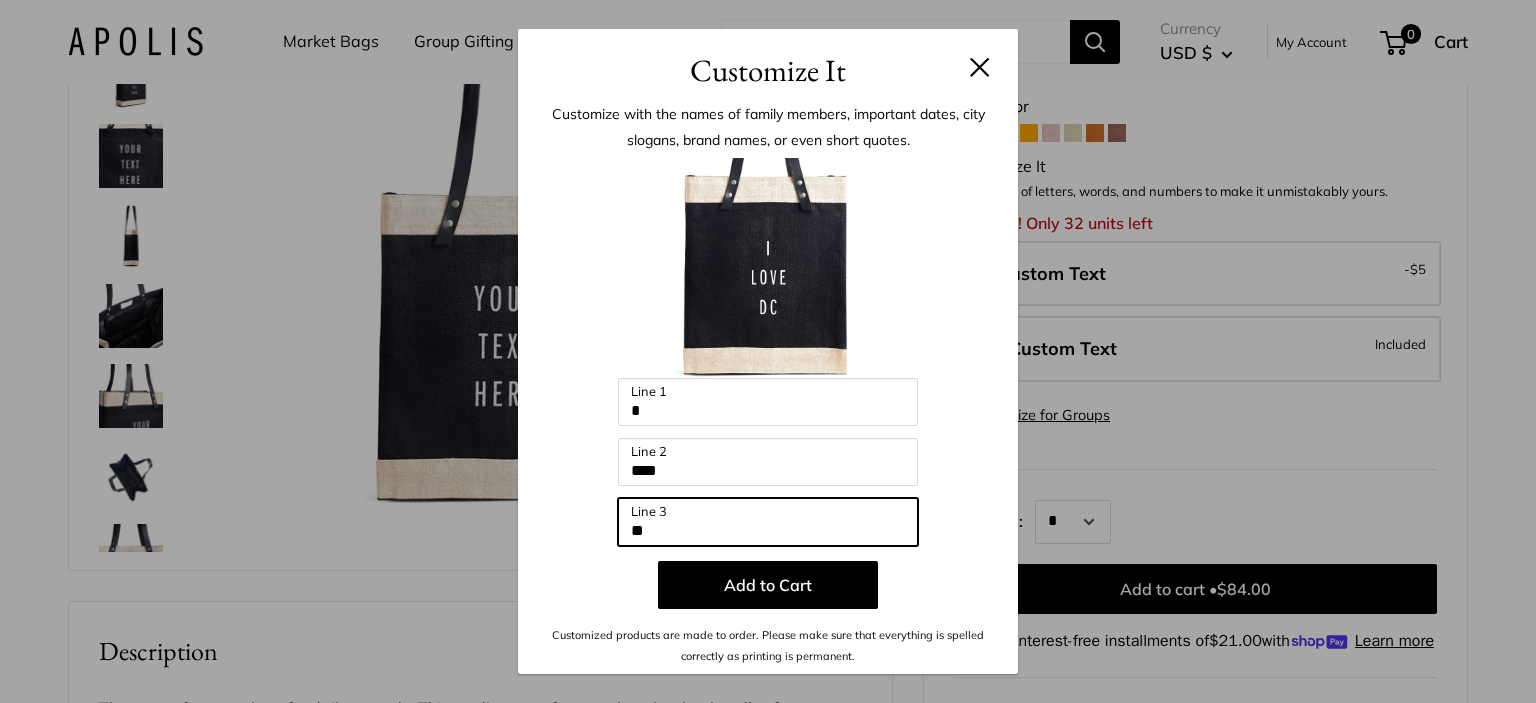 type on "**" 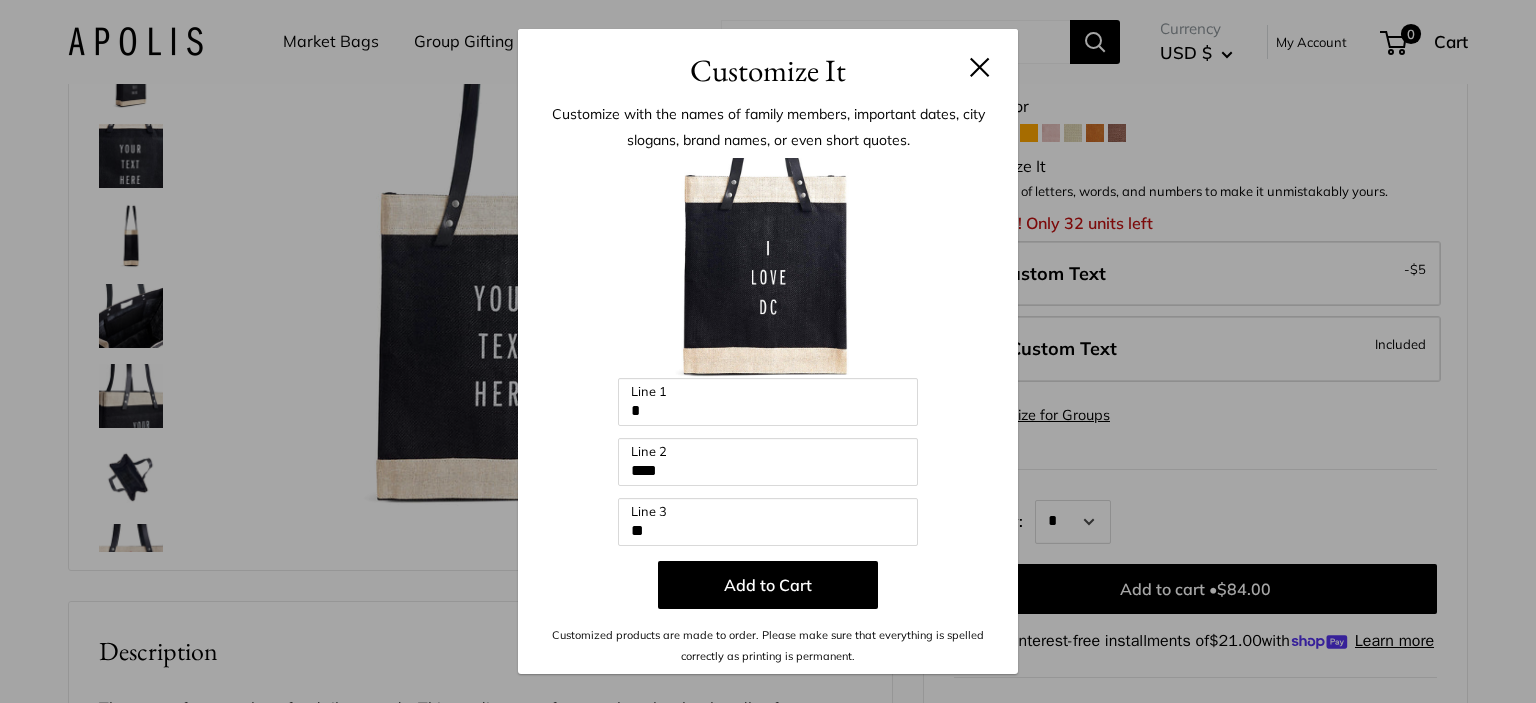 click on "Add to Cart" at bounding box center (768, 585) 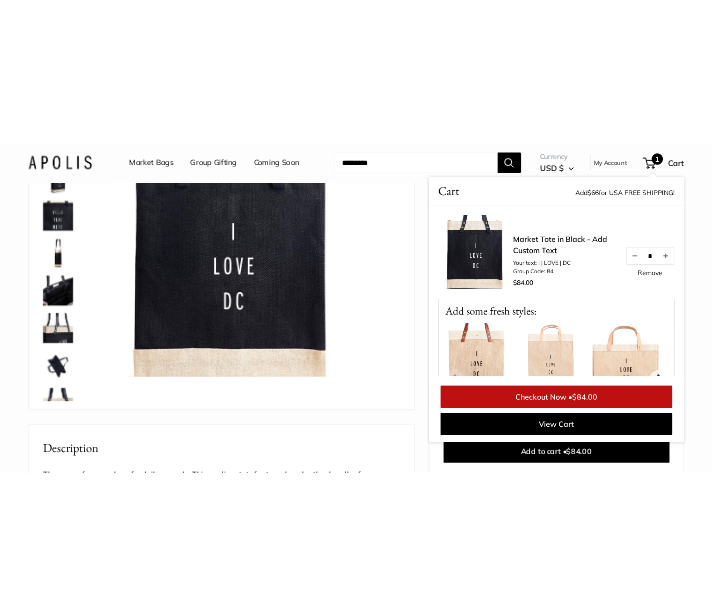 scroll, scrollTop: 196, scrollLeft: 0, axis: vertical 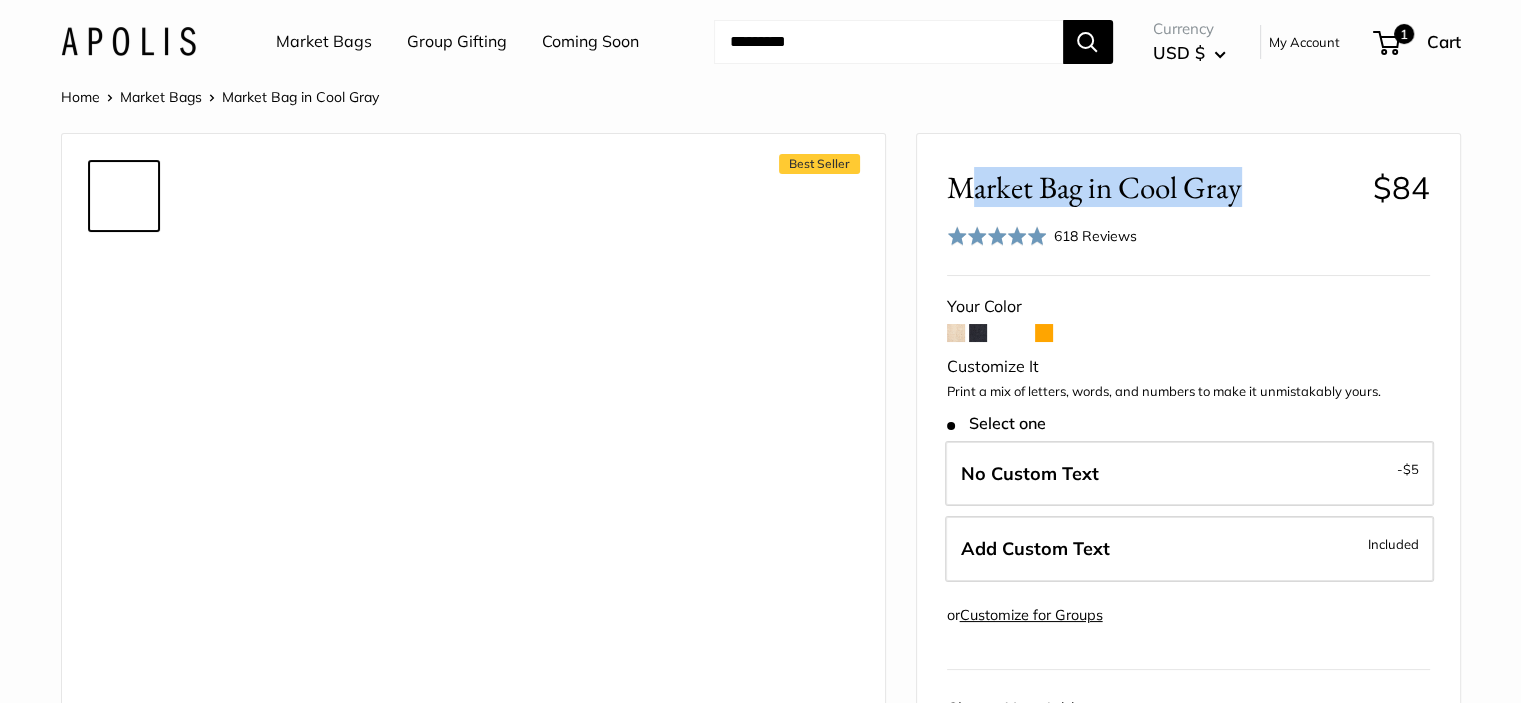click on "Market Bag in Cool Gray" at bounding box center (1152, 187) 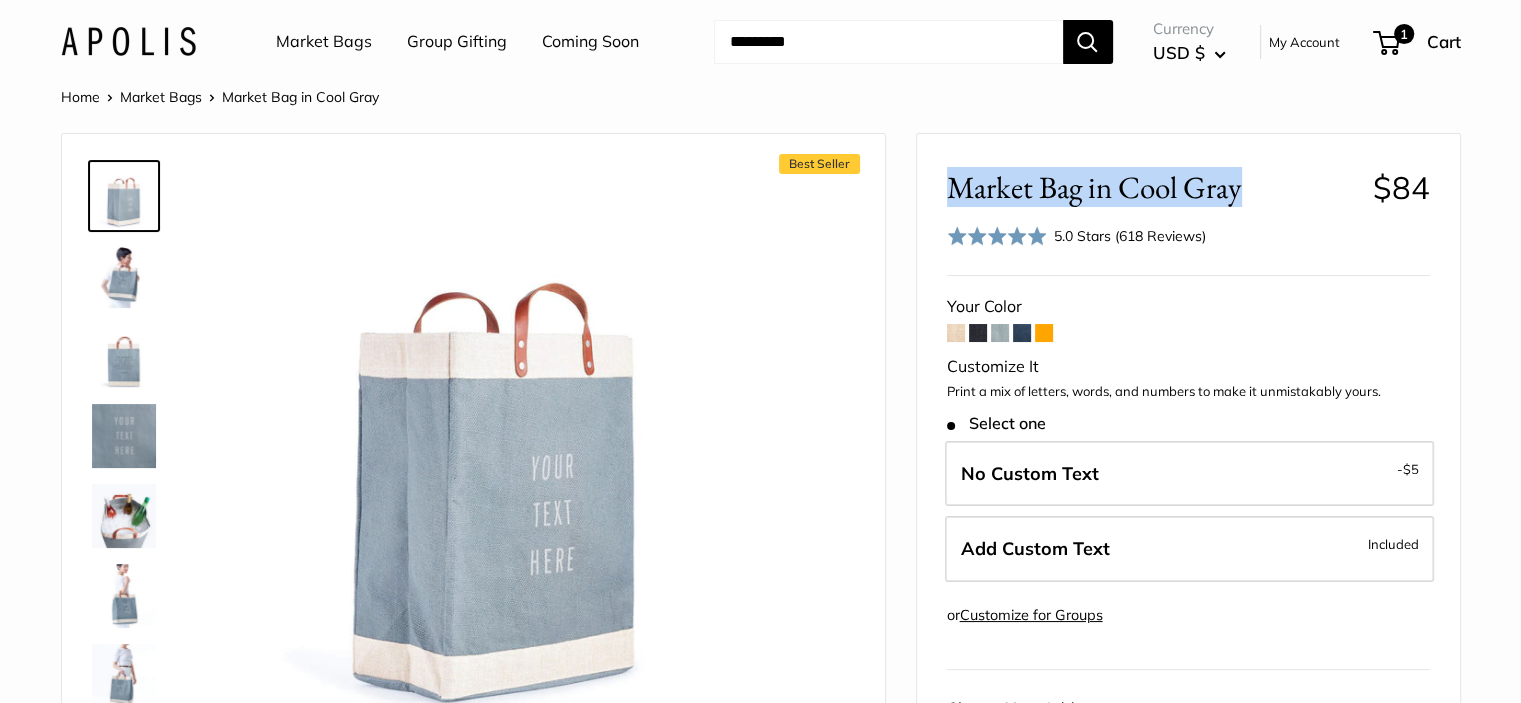 scroll, scrollTop: 0, scrollLeft: 0, axis: both 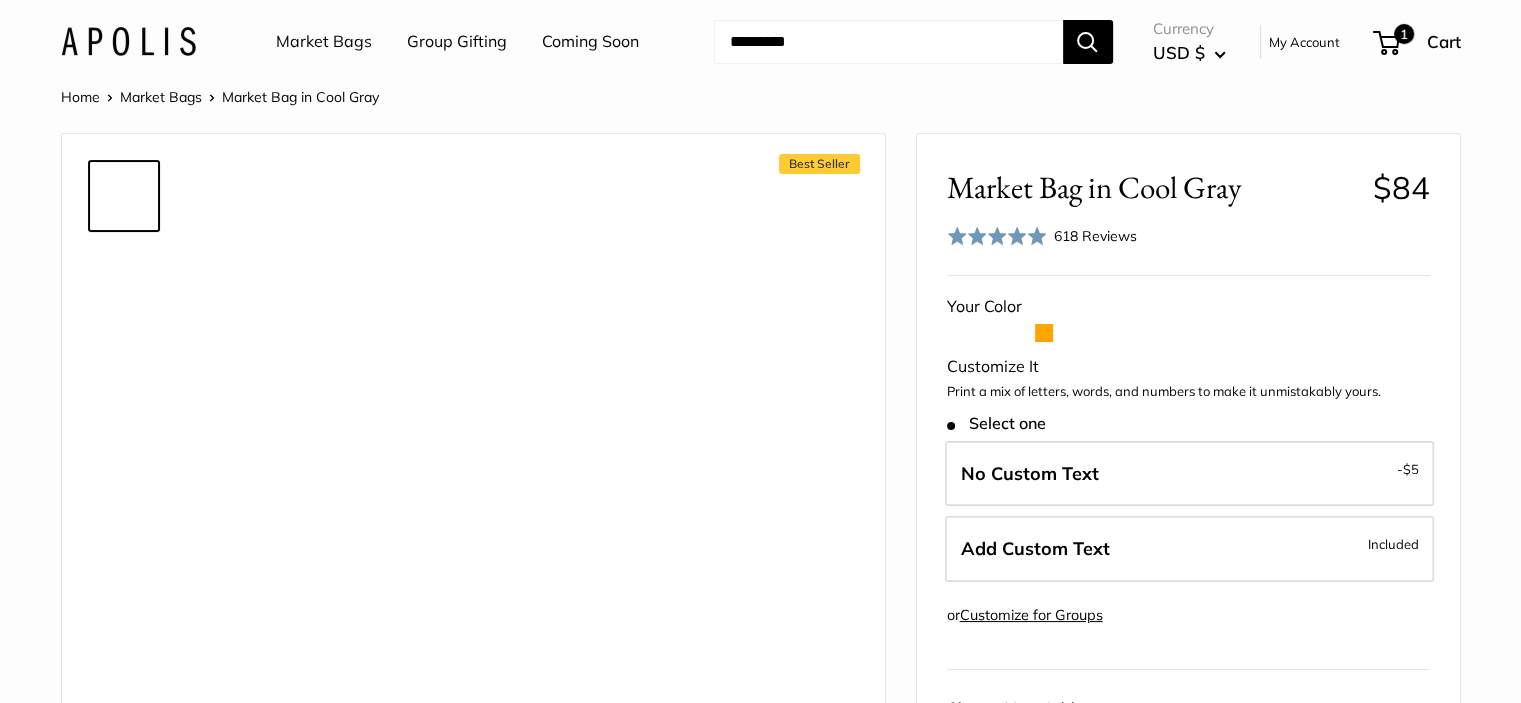 click on "Add Custom Text
Included" at bounding box center [1189, 549] 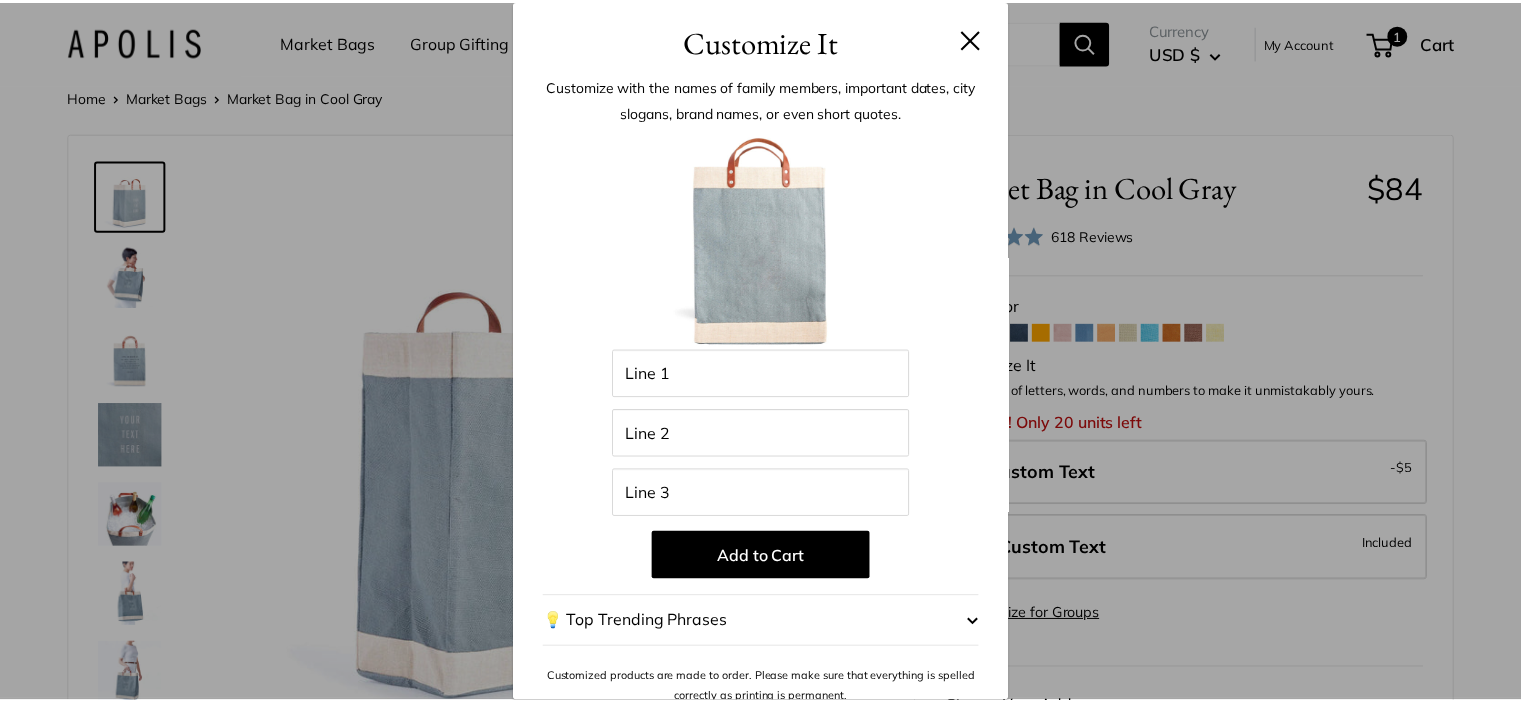 scroll, scrollTop: 0, scrollLeft: 0, axis: both 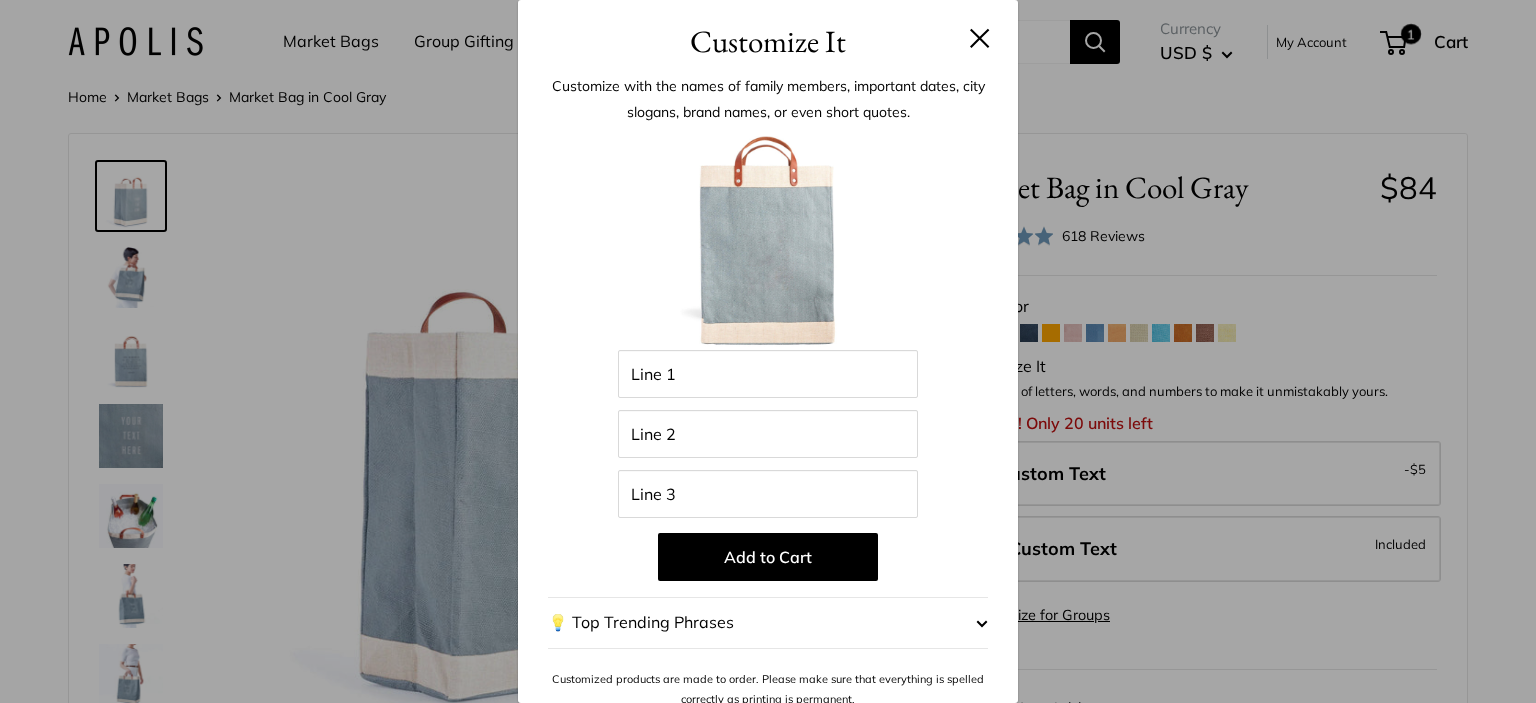 click at bounding box center (980, 38) 